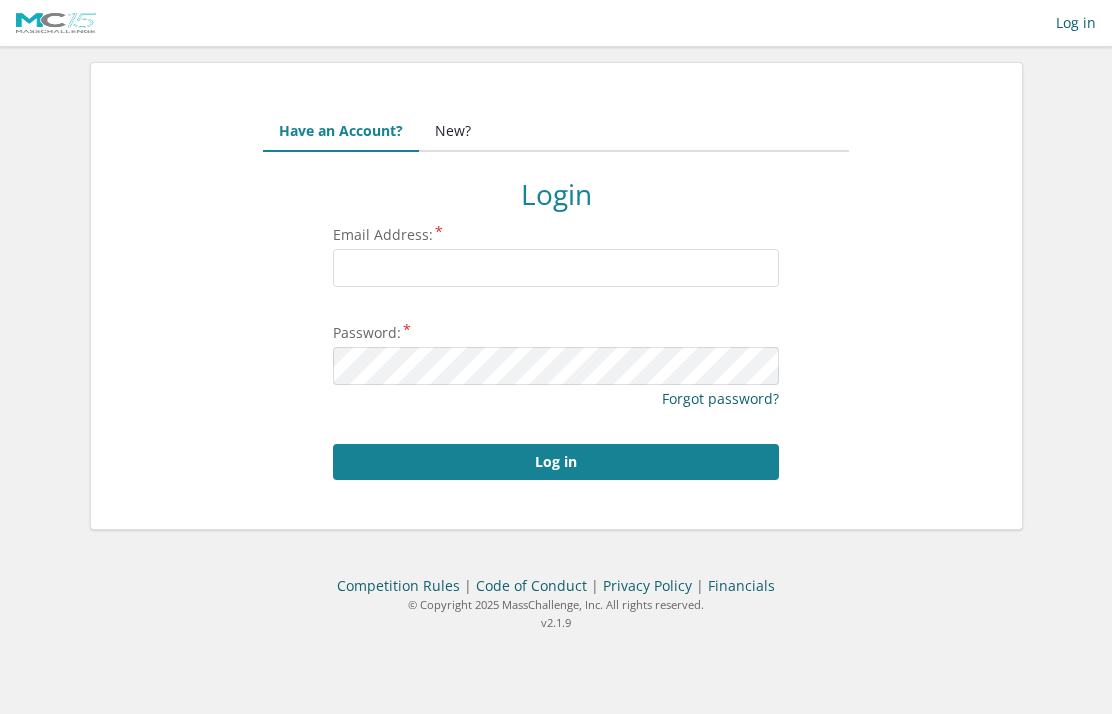 click on "Email Address:" at bounding box center (556, 268) 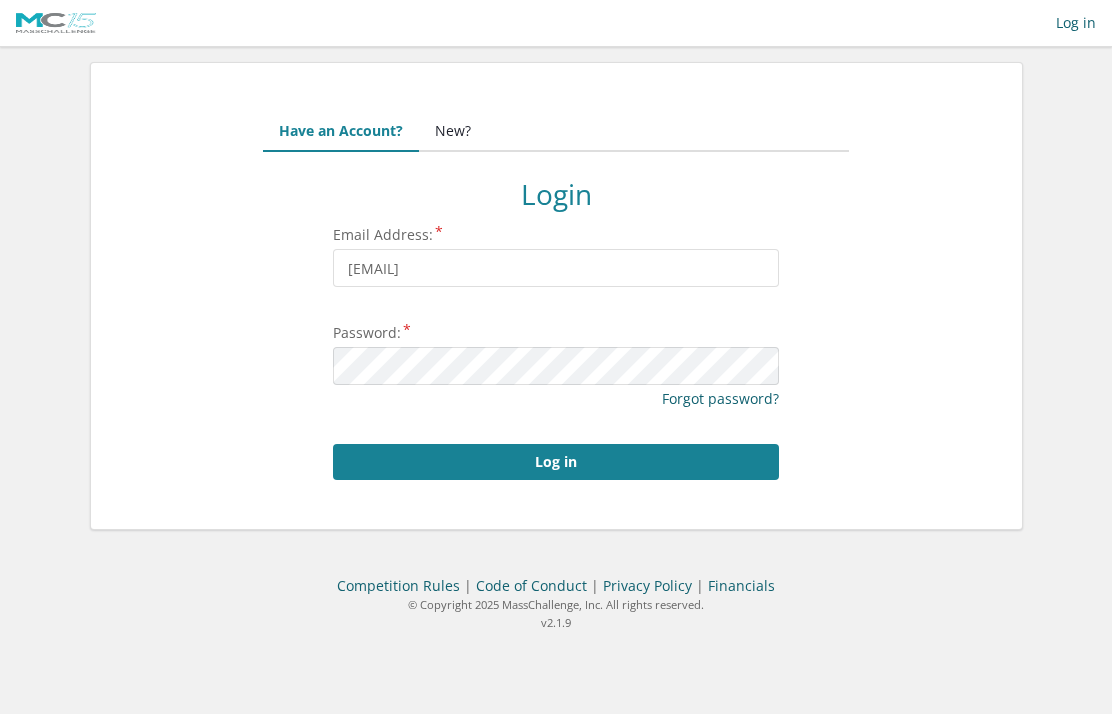 type on "[EMAIL]" 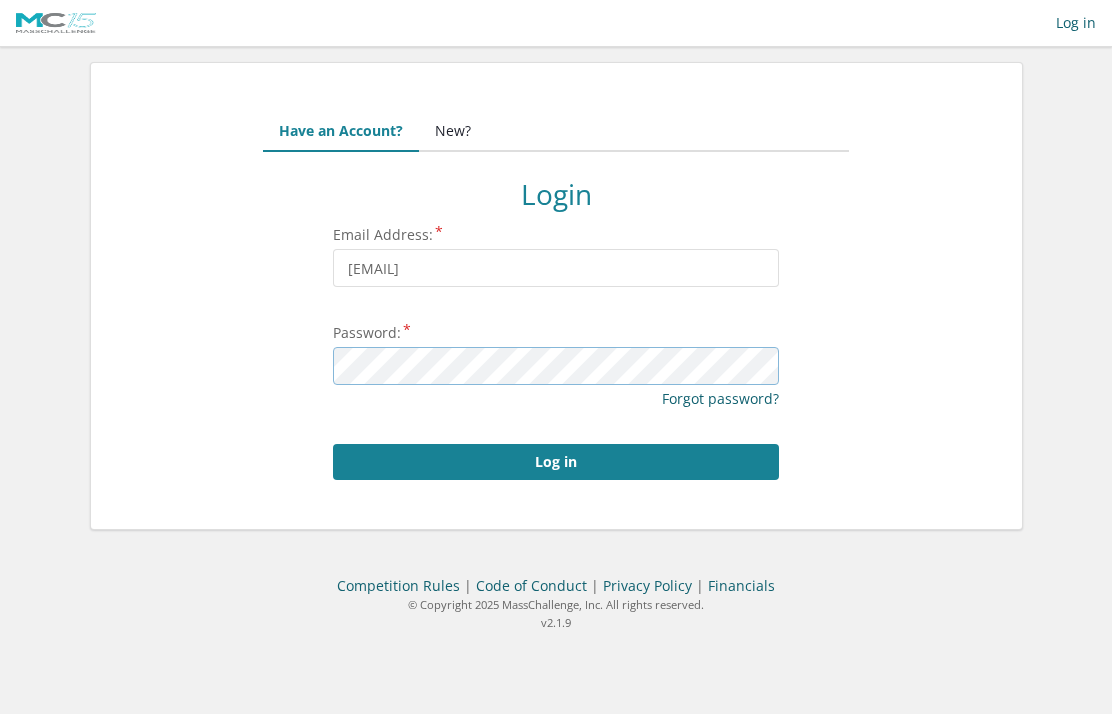 click on "Log in" at bounding box center (556, 462) 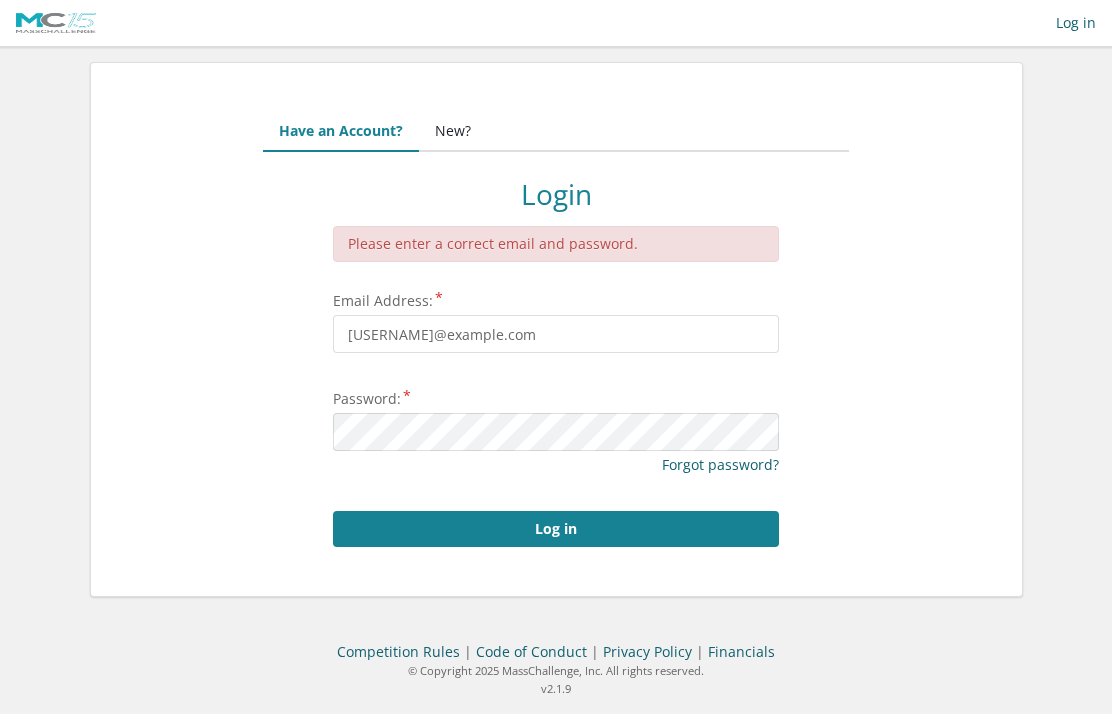 scroll, scrollTop: 0, scrollLeft: 0, axis: both 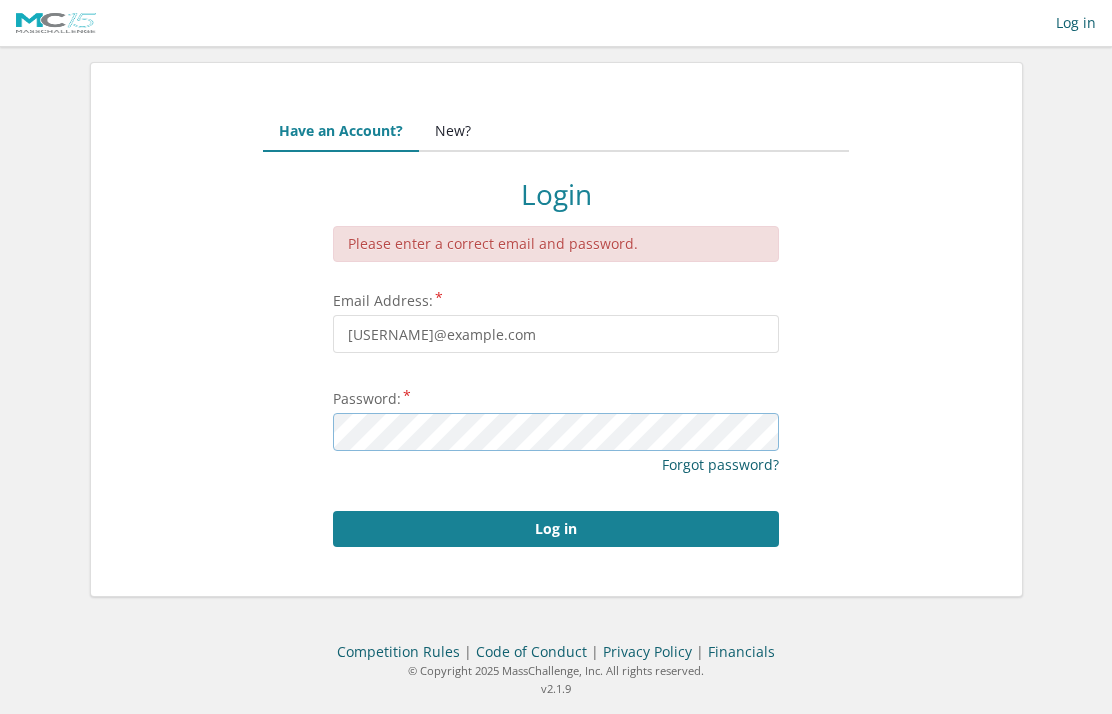 click on "Log in" at bounding box center [556, 529] 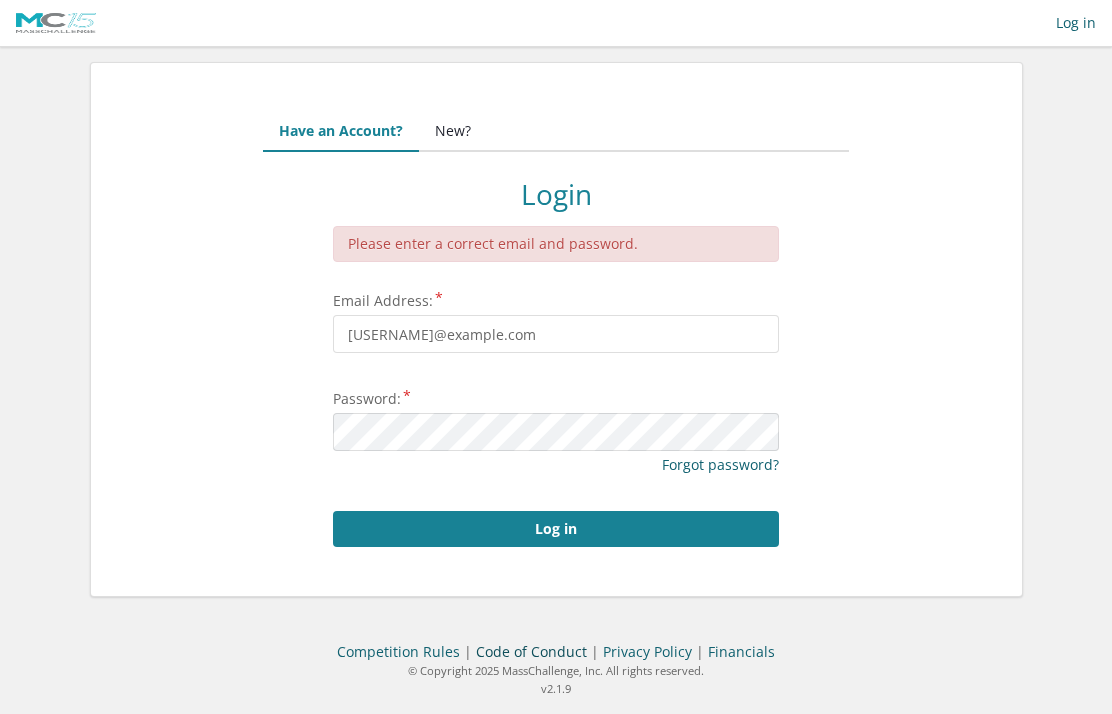 scroll, scrollTop: 0, scrollLeft: 0, axis: both 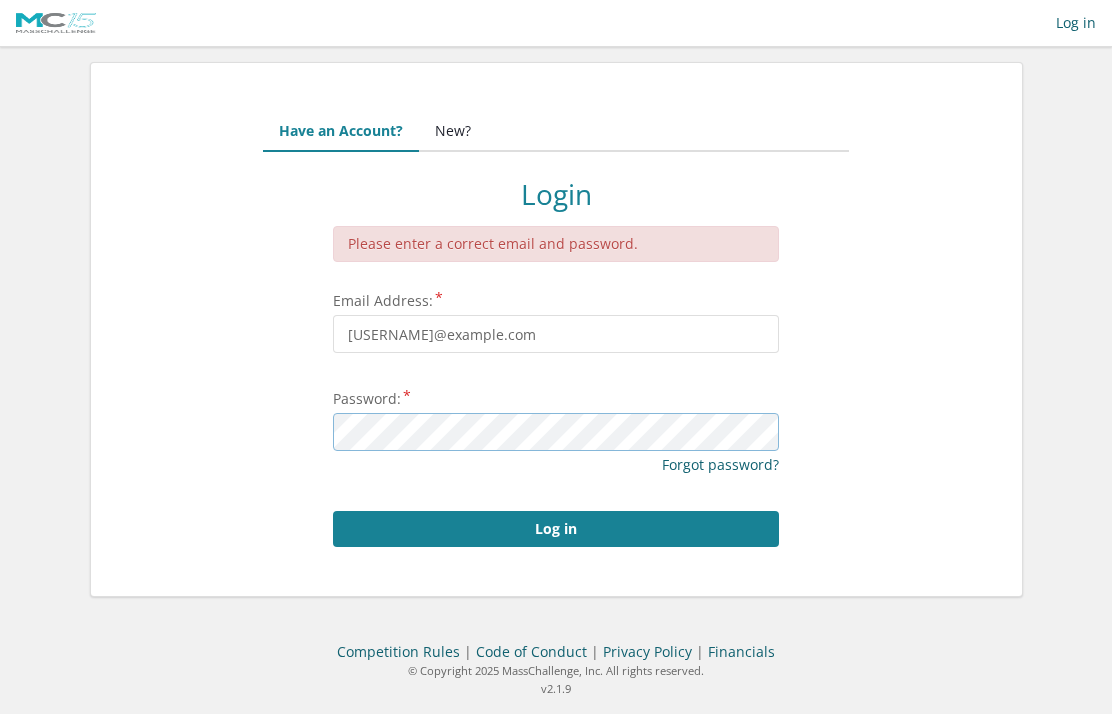 click on "Log in" at bounding box center [556, 529] 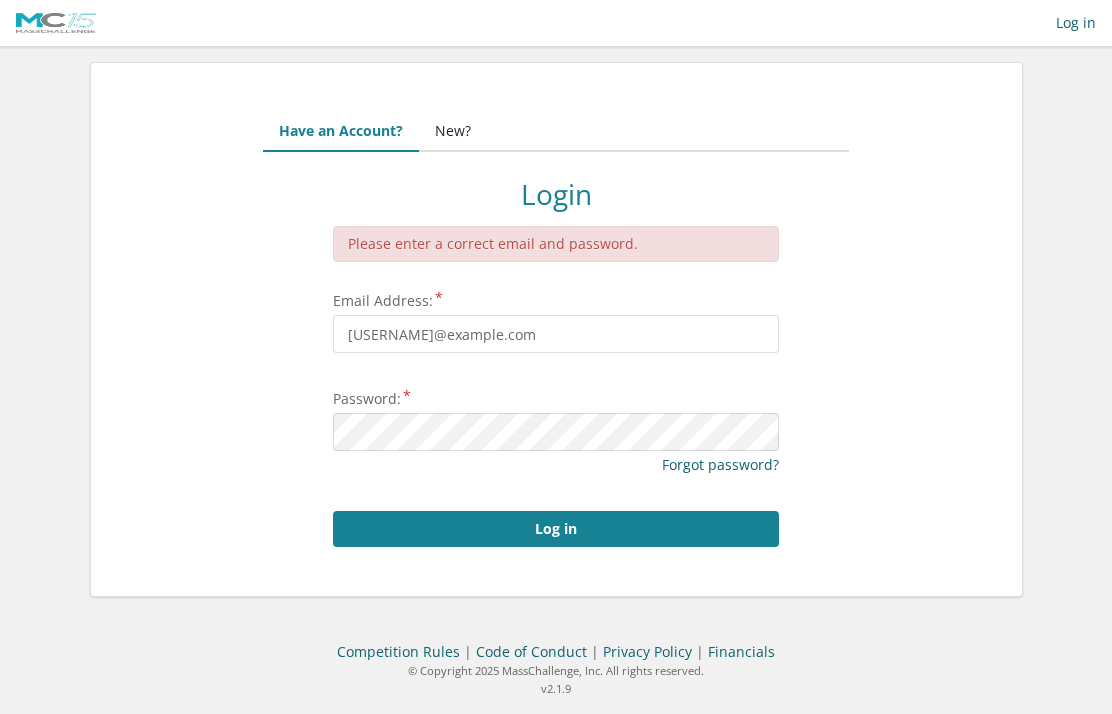 scroll, scrollTop: 0, scrollLeft: 0, axis: both 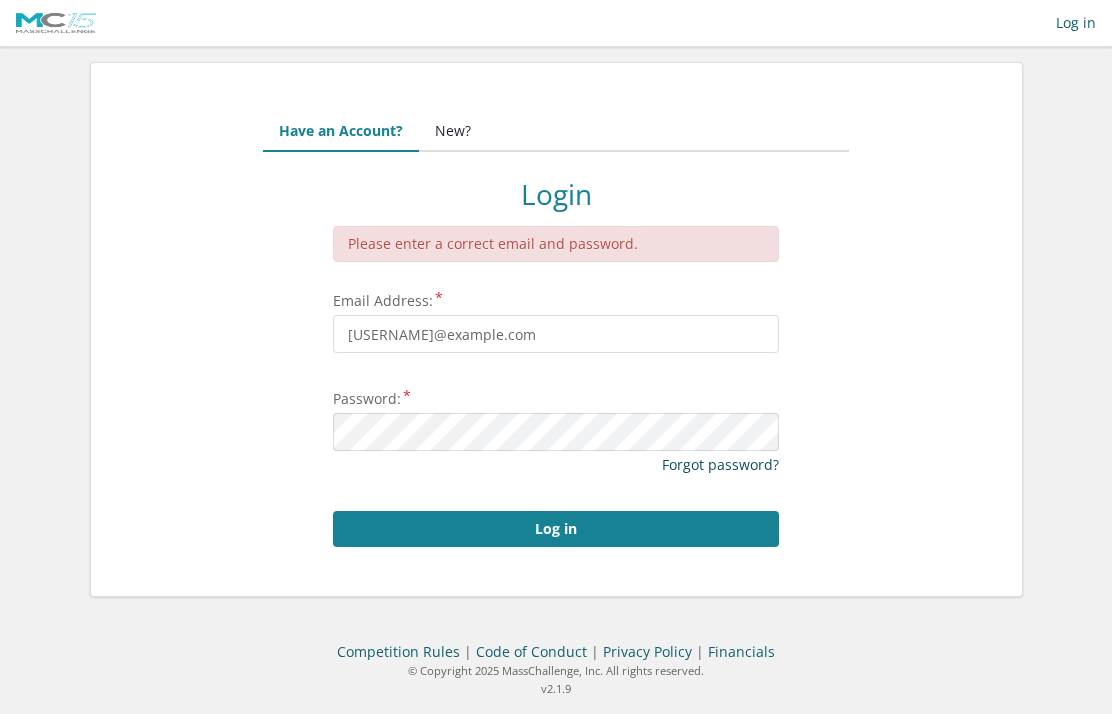 click on "Forgot password?" at bounding box center [720, 464] 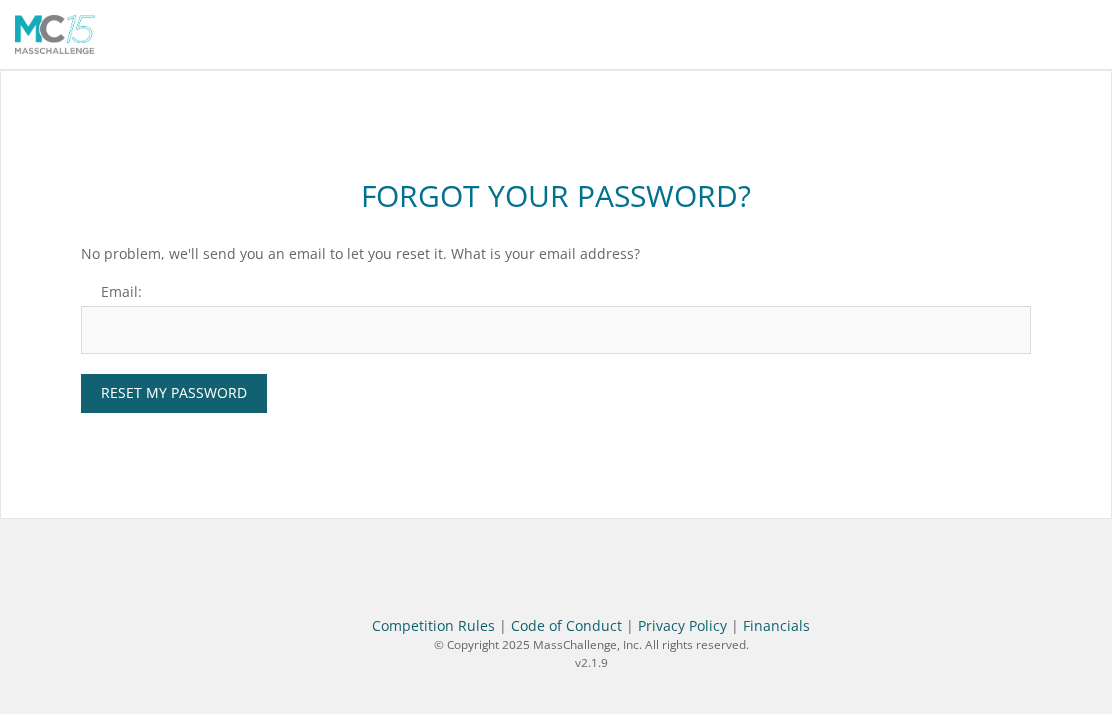 scroll, scrollTop: 0, scrollLeft: 0, axis: both 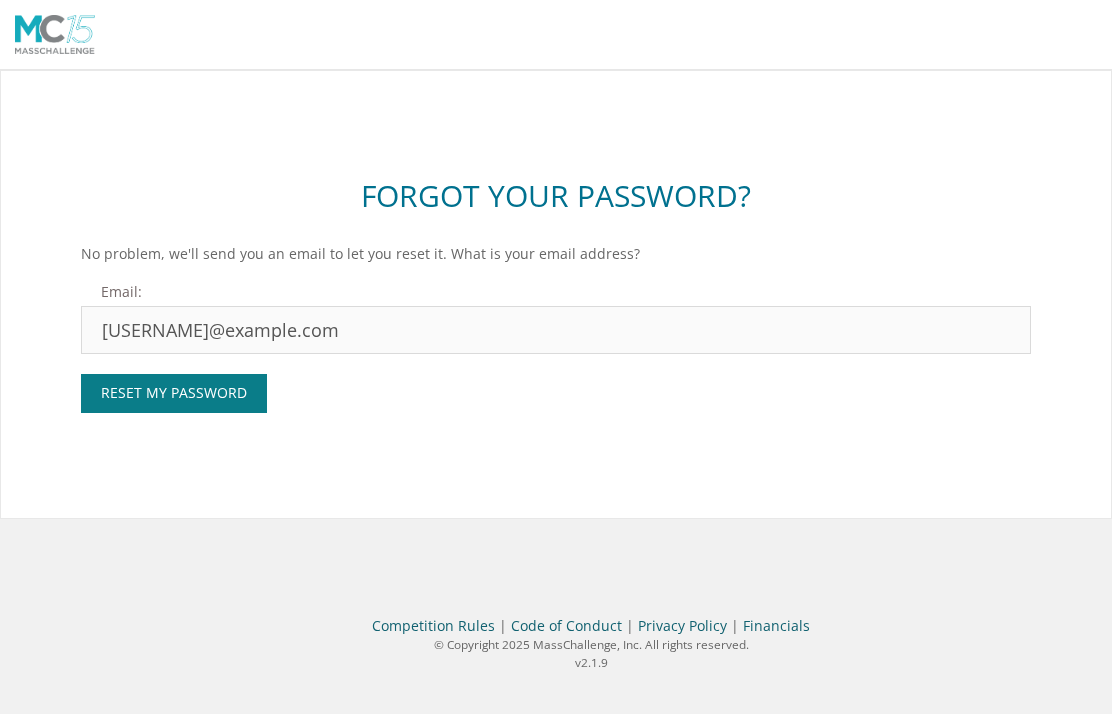 click on "Reset My Password" at bounding box center (174, 393) 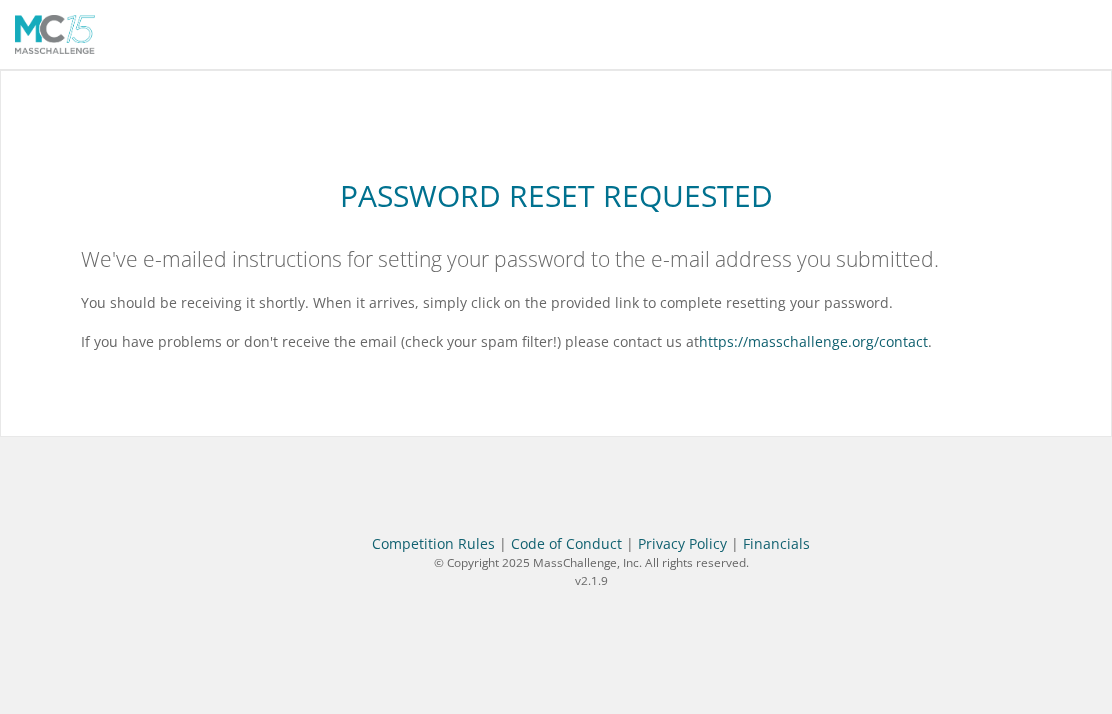 scroll, scrollTop: 0, scrollLeft: 0, axis: both 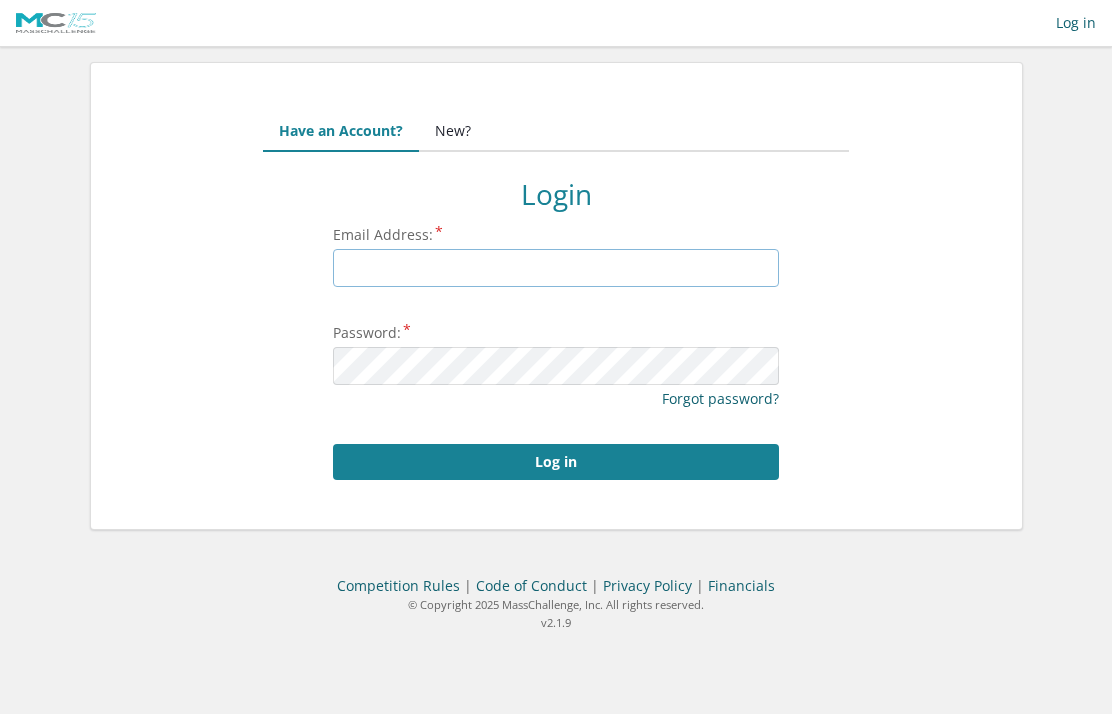 click on "Email Address:" at bounding box center (556, 268) 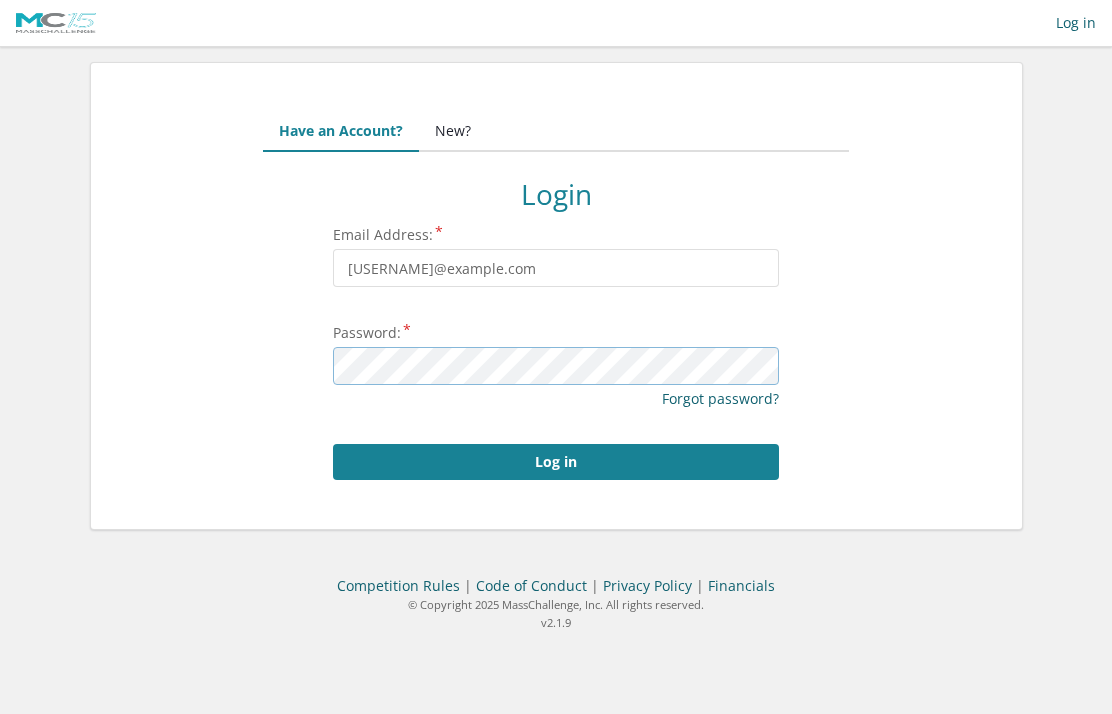 click on "Log in" at bounding box center (556, 462) 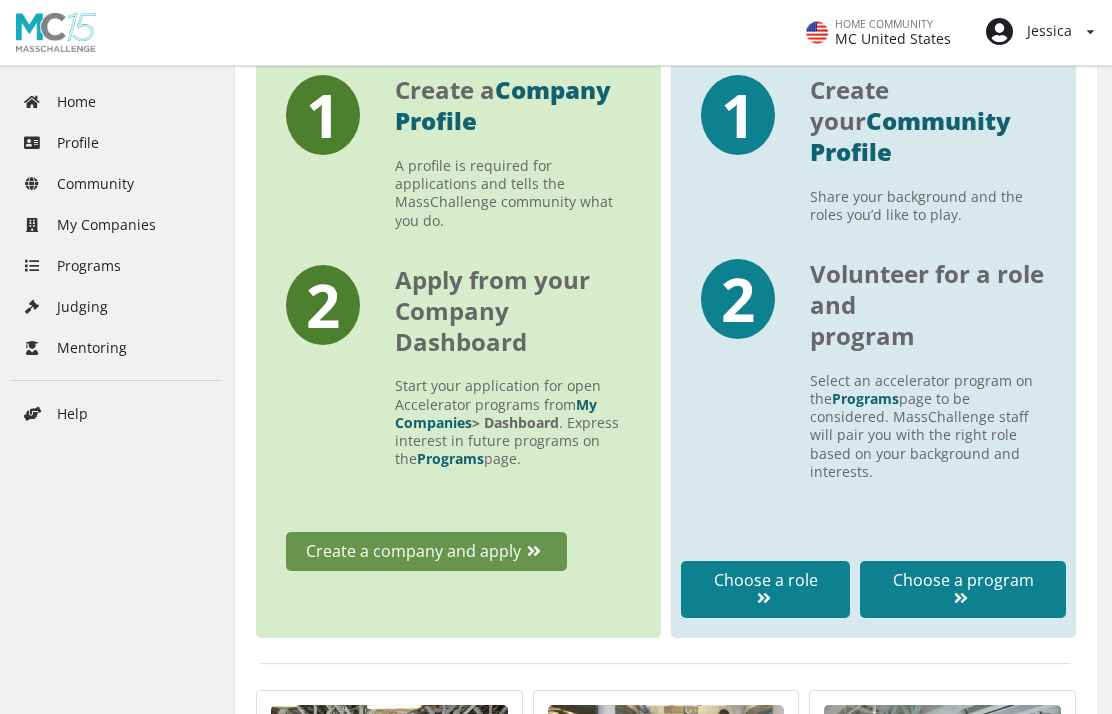 scroll, scrollTop: 488, scrollLeft: 0, axis: vertical 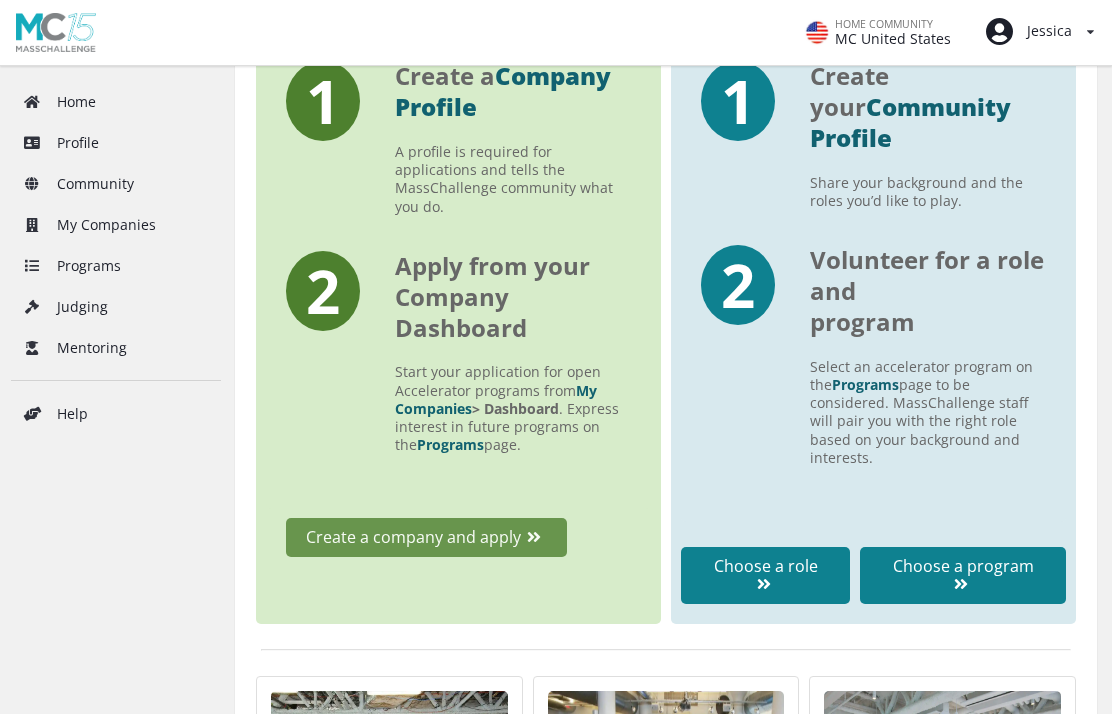 click on "Create a company and apply" at bounding box center (426, 537) 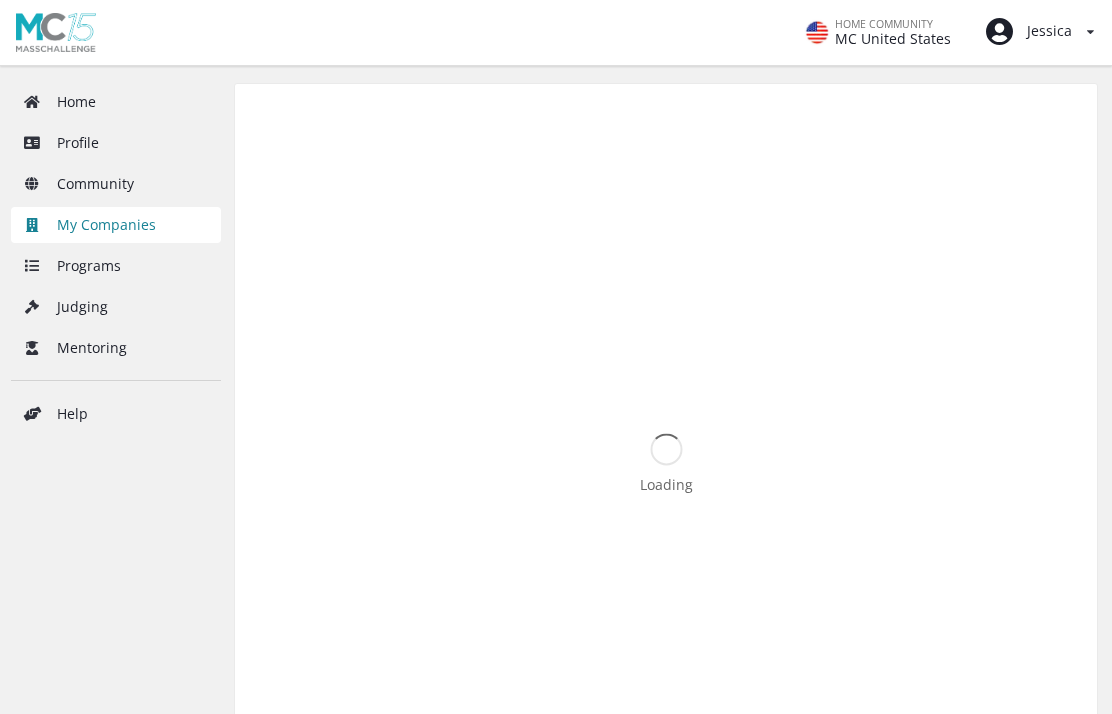 scroll, scrollTop: 0, scrollLeft: 0, axis: both 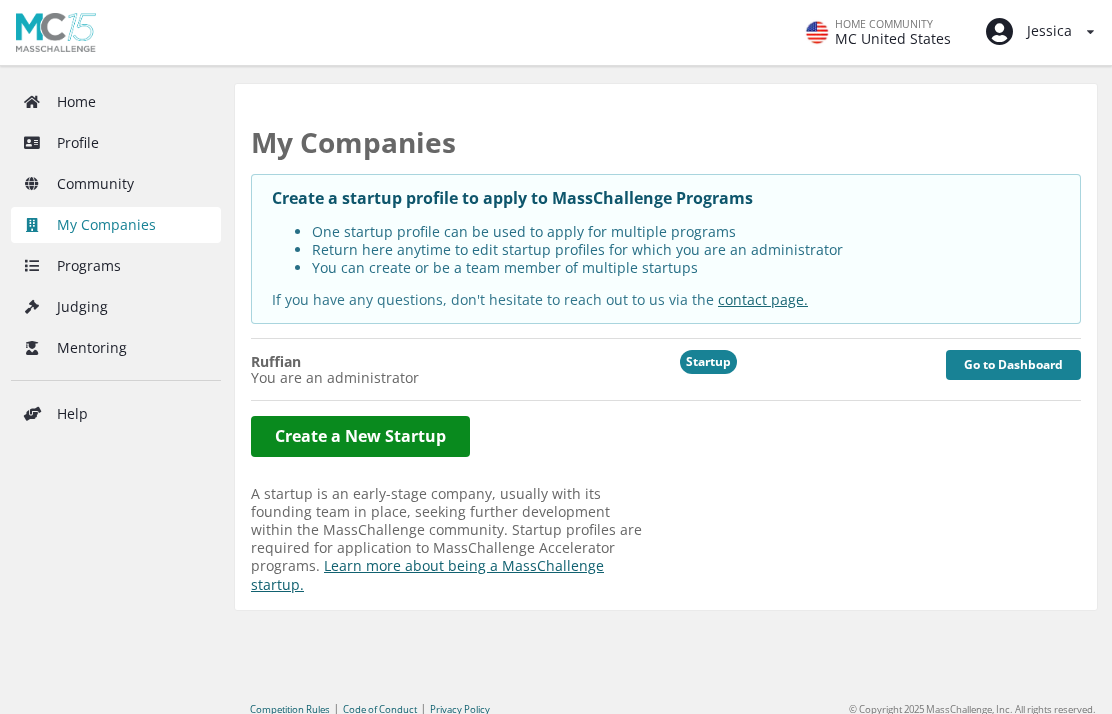 click on "Ruffian" at bounding box center [451, 362] 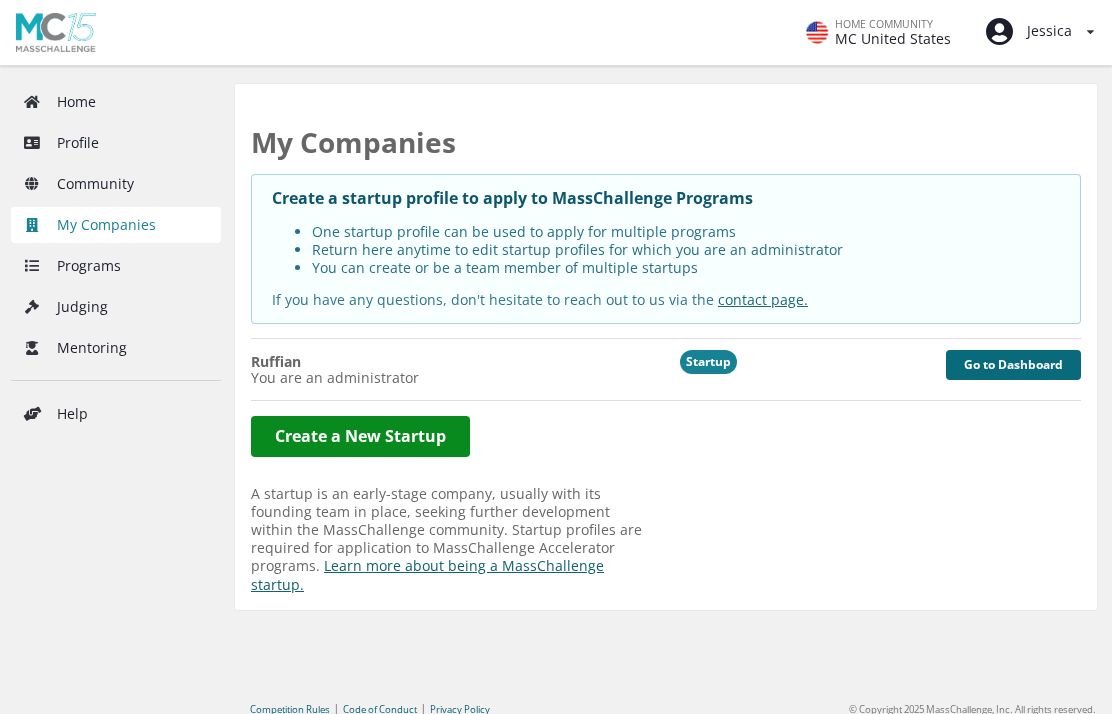 click on "Go to Dashboard" at bounding box center (1013, 365) 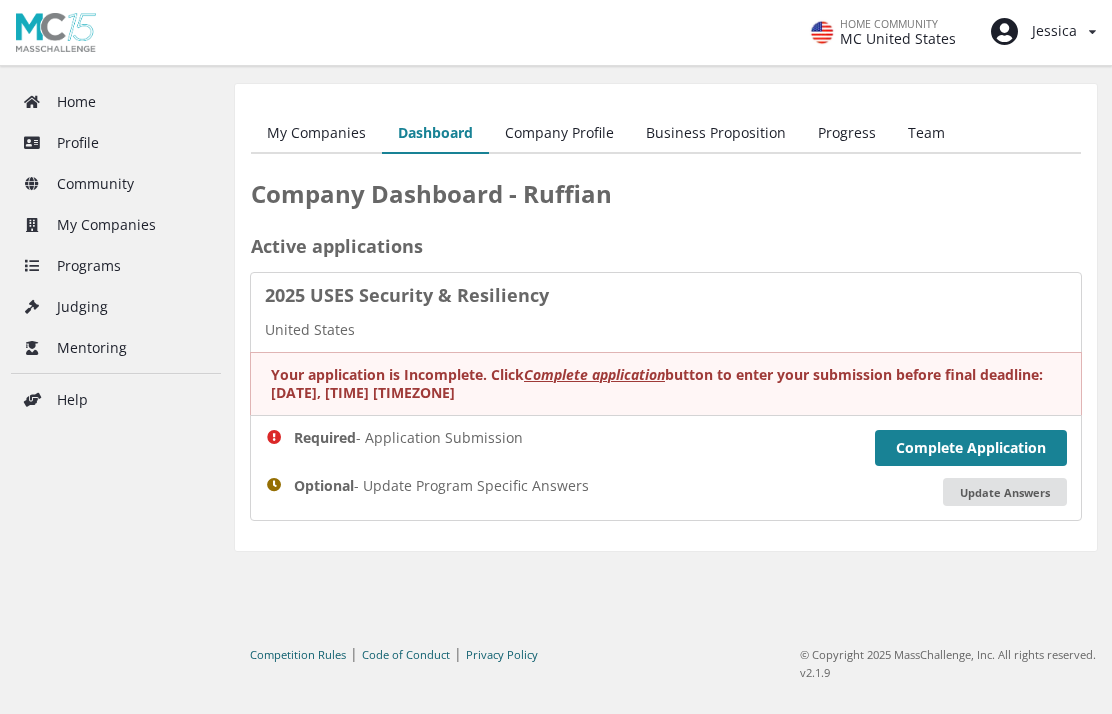 scroll, scrollTop: 0, scrollLeft: 0, axis: both 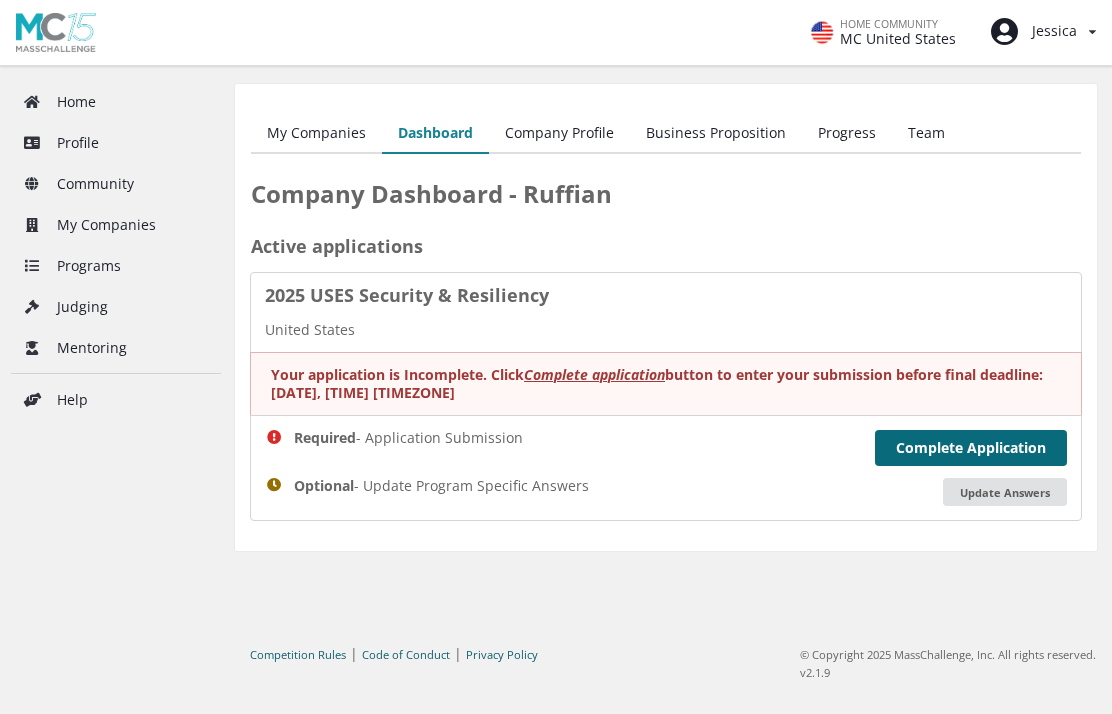 click on "Complete Application" at bounding box center (971, 448) 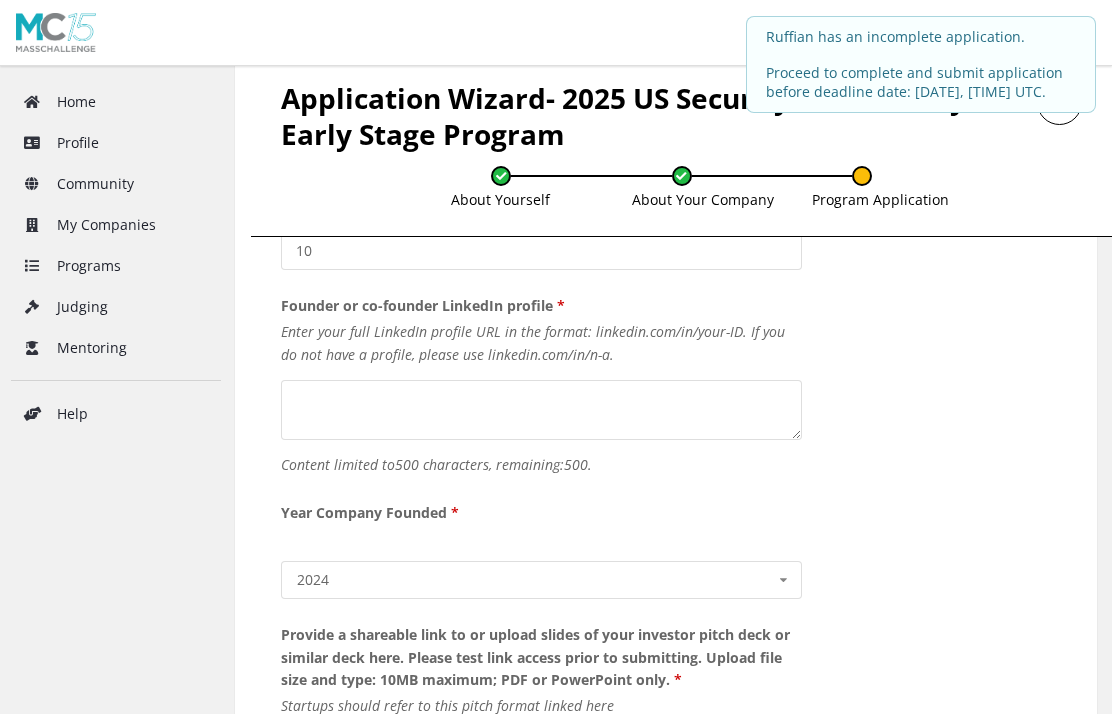scroll, scrollTop: 3283, scrollLeft: 0, axis: vertical 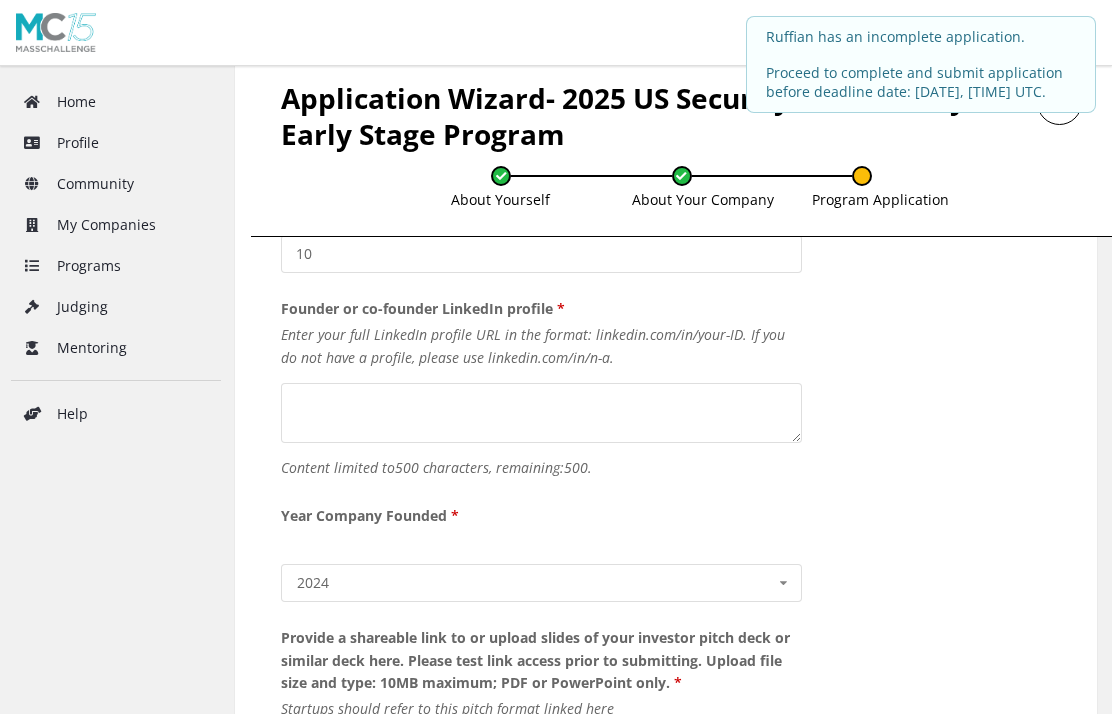 click on "Questions for 2025 US Security & Resiliency Early Stage Program Company Information How many full-time employees do you have today? * 10 Founder or co-founder LinkedIn profile * Enter your full LinkedIn profile URL in the format: linkedin.com/in/[ID]. If you do not have a profile, please use linkedin.com/in/n-a. Content limited to 500 characters , remaining: 500 . Year Company Founded * 2024 2000 2001 2002 2003 2004 2005 2006 2007 2008 2009 2010 2011 2012 2013 2014 2015 2016 2017 2018 2019 2020 2021 2022 2023 2024 Provide a shareable link to or upload slides of your investor pitch deck or similar deck here. Please test link access prior to submitting. Upload file size and type: 10MB maximum; PDF or PowerPoint only. * Startups should refer to this pitch format linked here https://startupswin.sharepoint.com/:b:/s/external/EYFBiYqstx9ElpKSHo9zV2gBbo__kgf5jUzs_xBv2yLlGg?e=eRFAzq as a suggested guide for structuring their deck. Drag and Drop Files here to Upload or Select File to Upload *" at bounding box center [541, 1182] 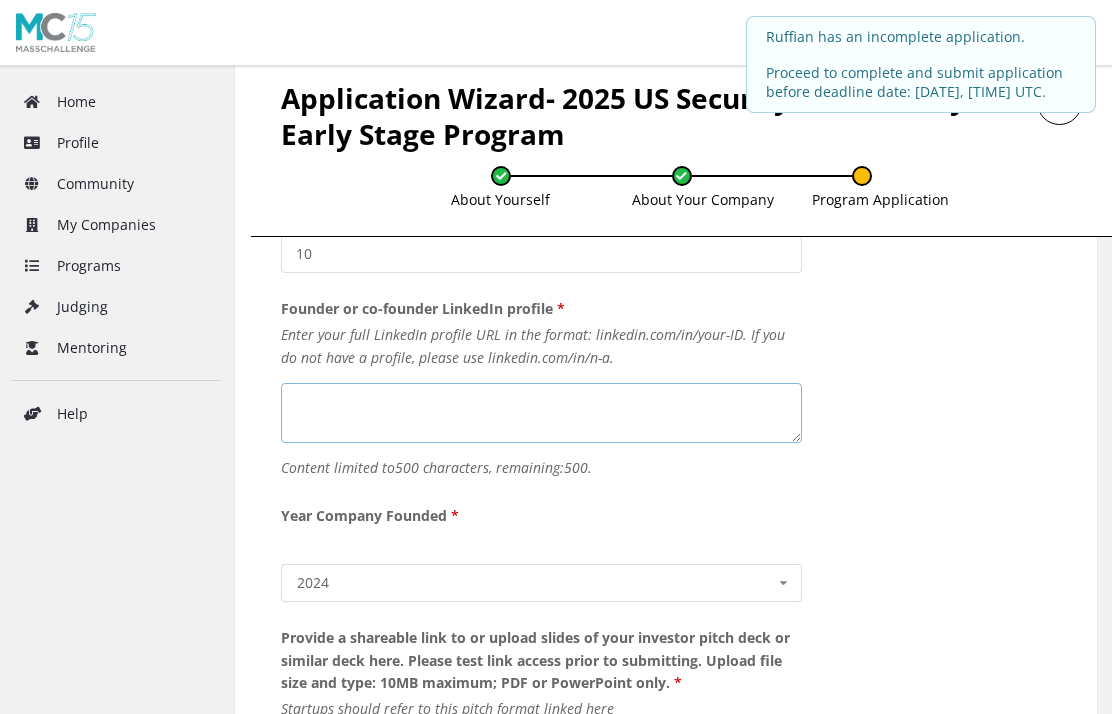 click at bounding box center (541, 413) 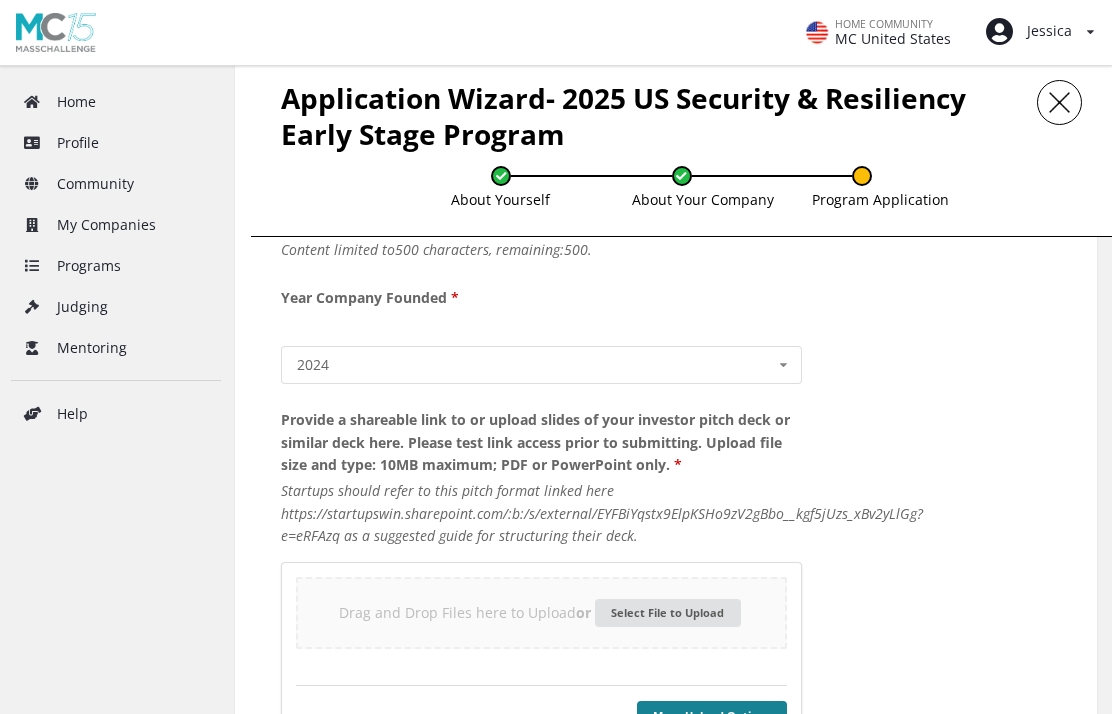 scroll, scrollTop: 3510, scrollLeft: 0, axis: vertical 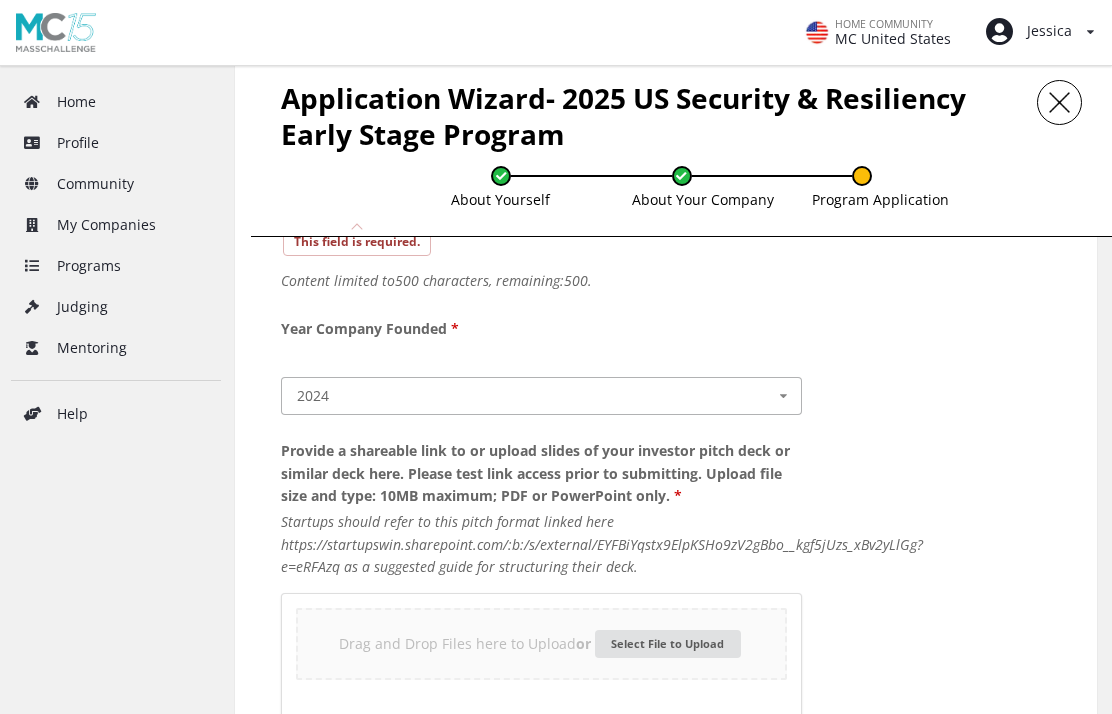 click on "Questions for 2025 US Security & Resiliency Early Stage Program Company Information How many full-time employees do you have today? * 10 Founder or co-founder LinkedIn profile * Enter your full LinkedIn profile URL in the format: linkedin.com/in/[ID]. If you do not have a profile, please use linkedin.com/in/n-a. This field is required. Content limited to 500 characters , remaining: 500 . Year Company Founded * 2024 2000 2001 2002 2003 2004 2005 2006 2007 2008 2009 2010 2011 2012 2013 2014 2015 2016 2017 2018 2019 2020 2021 2022 2023 2024 Provide a shareable link to or upload slides of your investor pitch deck or similar deck here. Please test link access prior to submitting. Upload file size and type: 10MB maximum; PDF or PowerPoint only. * Startups should refer to this pitch format linked here https://startupswin.sharepoint.com/:b:/s/external/EYFBiYqstx9ElpKSHo9zV2gBbo__kgf5jUzs_xBv2yLlGg?e=eRFAzq as a suggested guide for structuring their deck. Drag and Drop Files here to Upload or *" at bounding box center [541, 975] 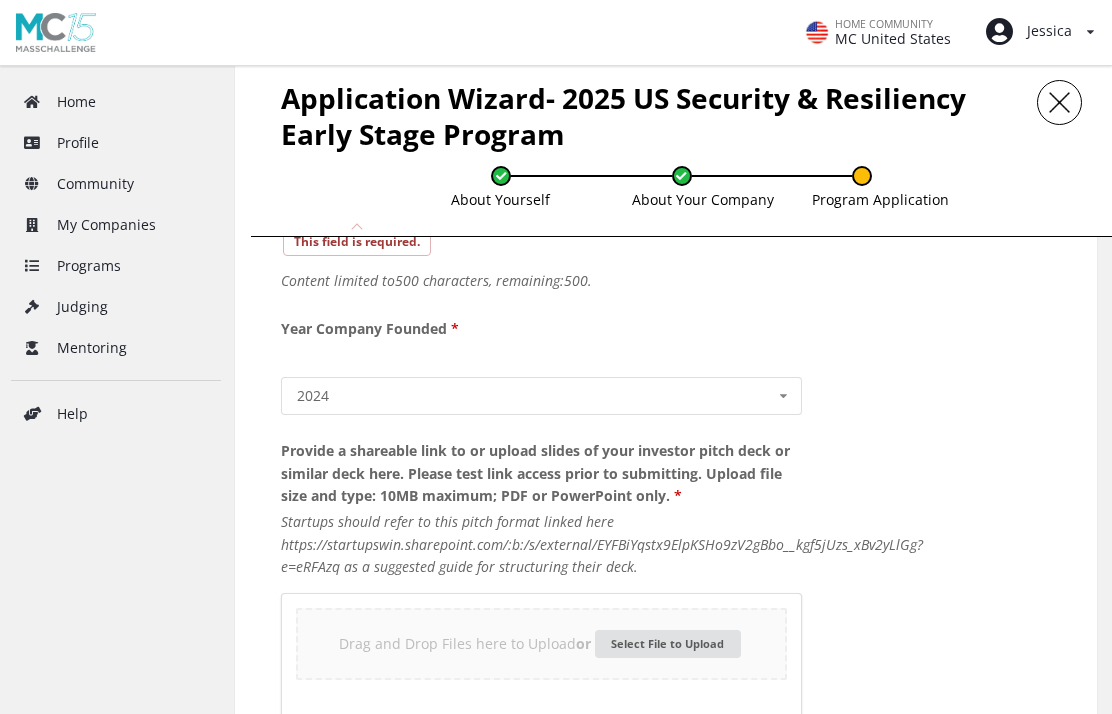 click on "Questions for 2025 US Security & Resiliency Early Stage Program Company Information How many full-time employees do you have today? * 10 Founder or co-founder LinkedIn profile * Enter your full LinkedIn profile URL in the format: linkedin.com/in/[ID]. If you do not have a profile, please use linkedin.com/in/n-a. This field is required. Content limited to 500 characters , remaining: 500 . Year Company Founded * 2024 2000 2001 2002 2003 2004 2005 2006 2007 2008 2009 2010 2011 2012 2013 2014 2015 2016 2017 2018 2019 2020 2021 2022 2023 2024 Provide a shareable link to or upload slides of your investor pitch deck or similar deck here. Please test link access prior to submitting. Upload file size and type: 10MB maximum; PDF or PowerPoint only. * Startups should refer to this pitch format linked here https://startupswin.sharepoint.com/:b:/s/external/EYFBiYqstx9ElpKSHo9zV2gBbo__kgf5jUzs_xBv2yLlGg?e=eRFAzq as a suggested guide for structuring their deck. Drag and Drop Files here to Upload or *" at bounding box center (541, 975) 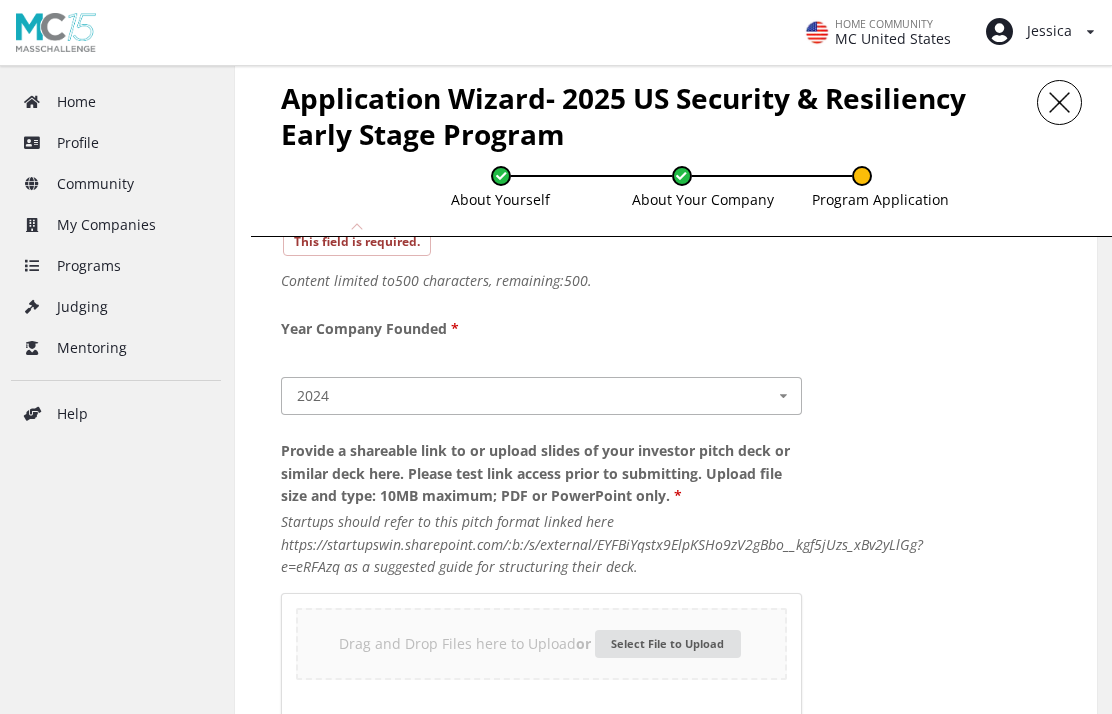click at bounding box center [783, 396] 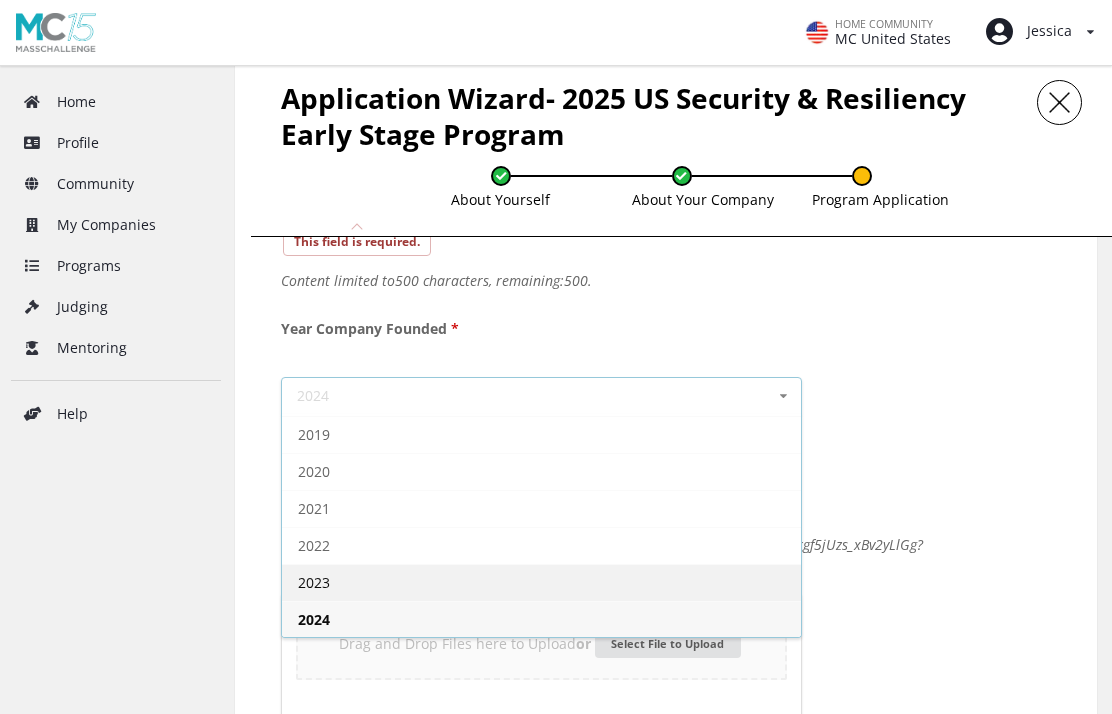 scroll, scrollTop: 701, scrollLeft: 0, axis: vertical 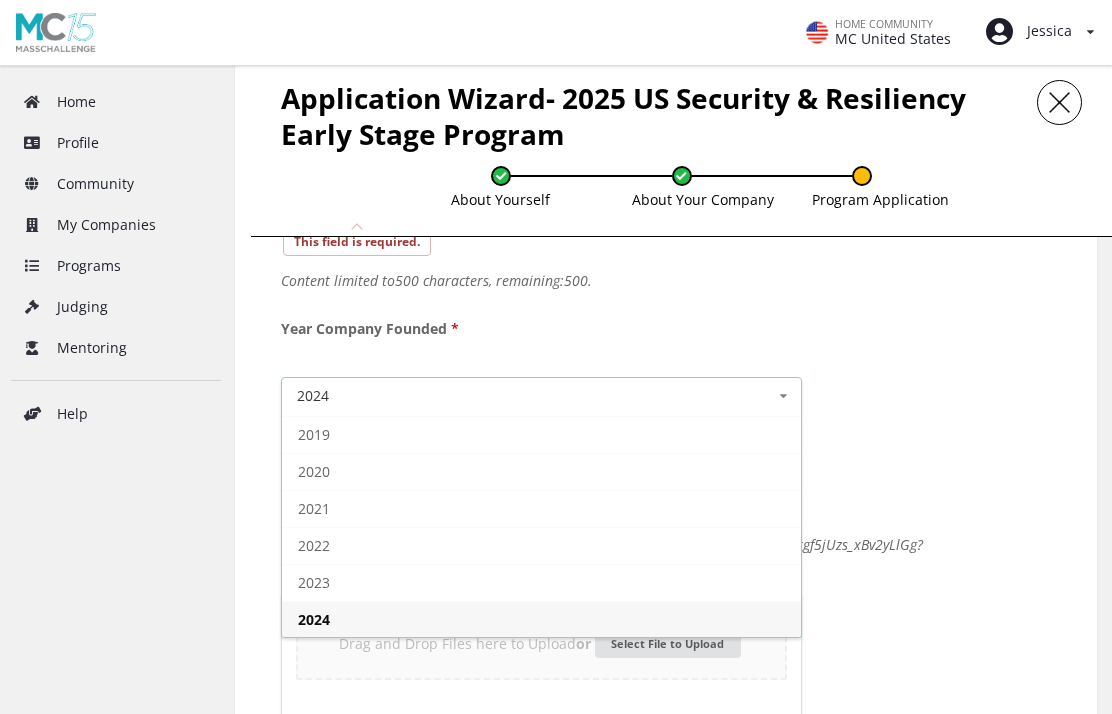 click on "Helpful info These questions helps us learn more about your startup journey and how the program can best support you" at bounding box center [940, 982] 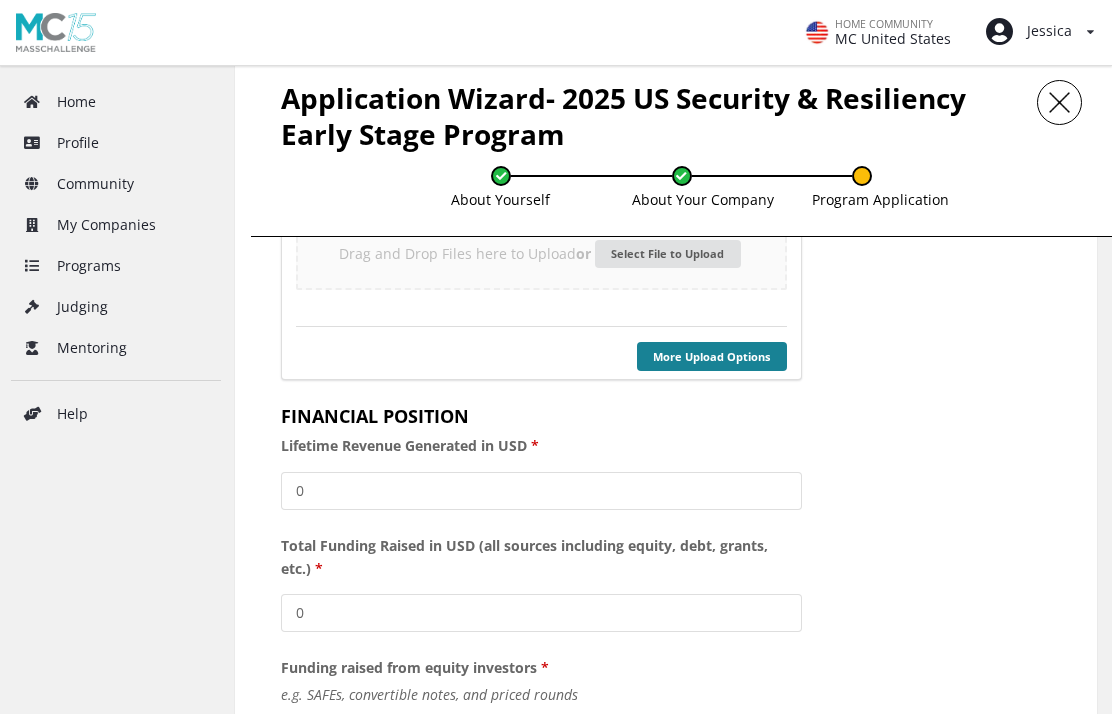 scroll, scrollTop: 3907, scrollLeft: 0, axis: vertical 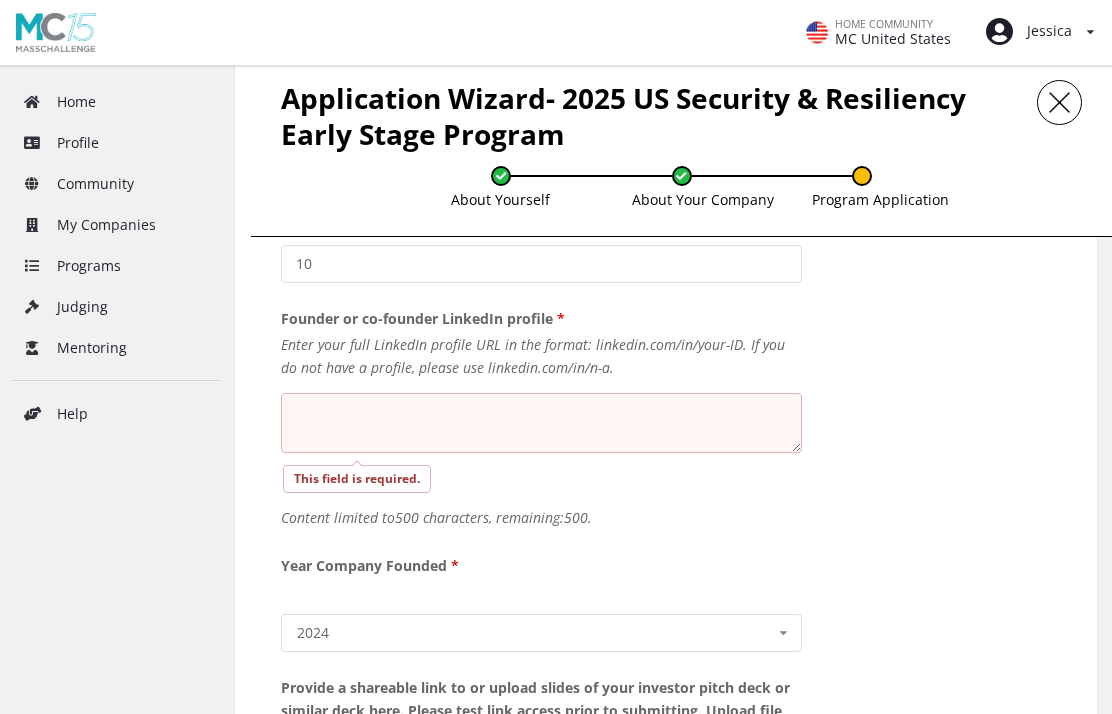 click at bounding box center (541, 423) 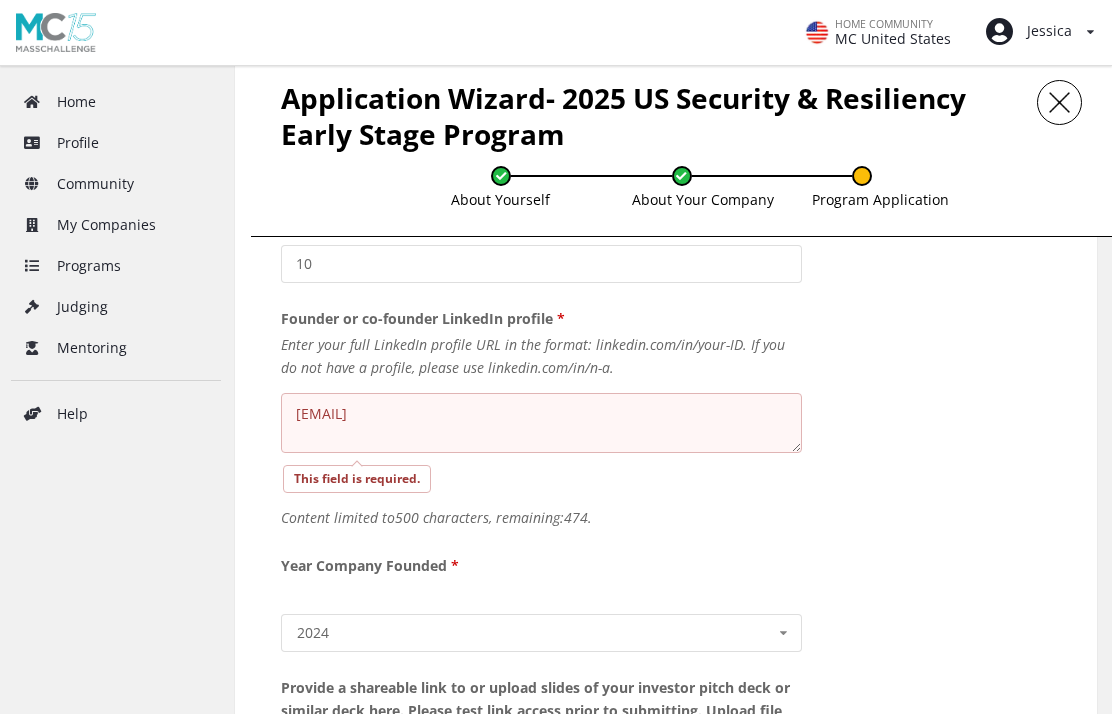 type on "[EMAIL]" 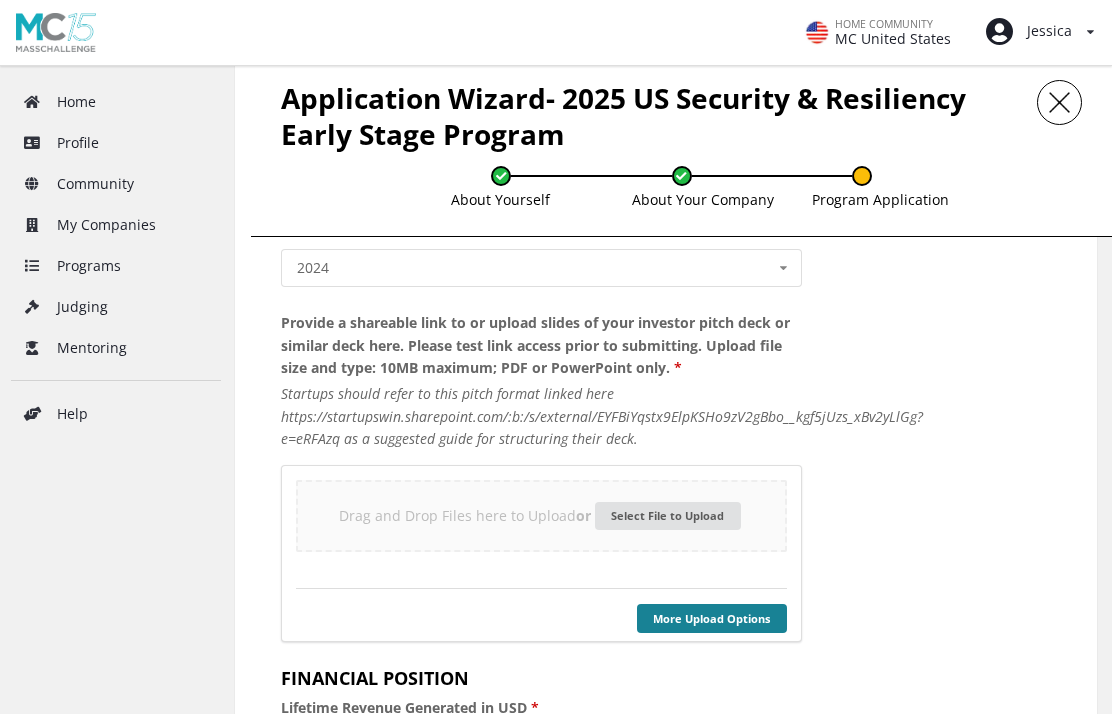 scroll, scrollTop: 3635, scrollLeft: 0, axis: vertical 